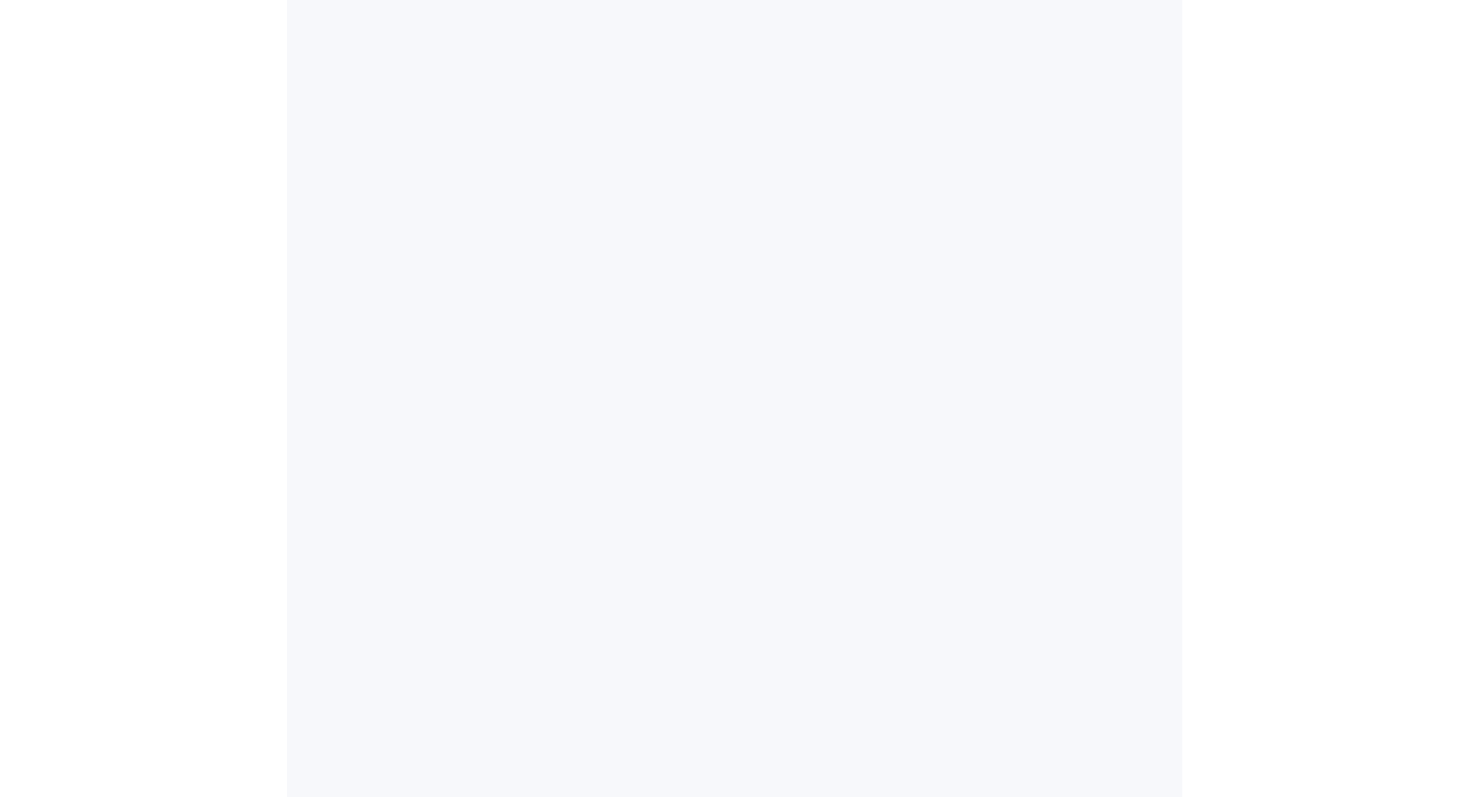 scroll, scrollTop: 0, scrollLeft: 0, axis: both 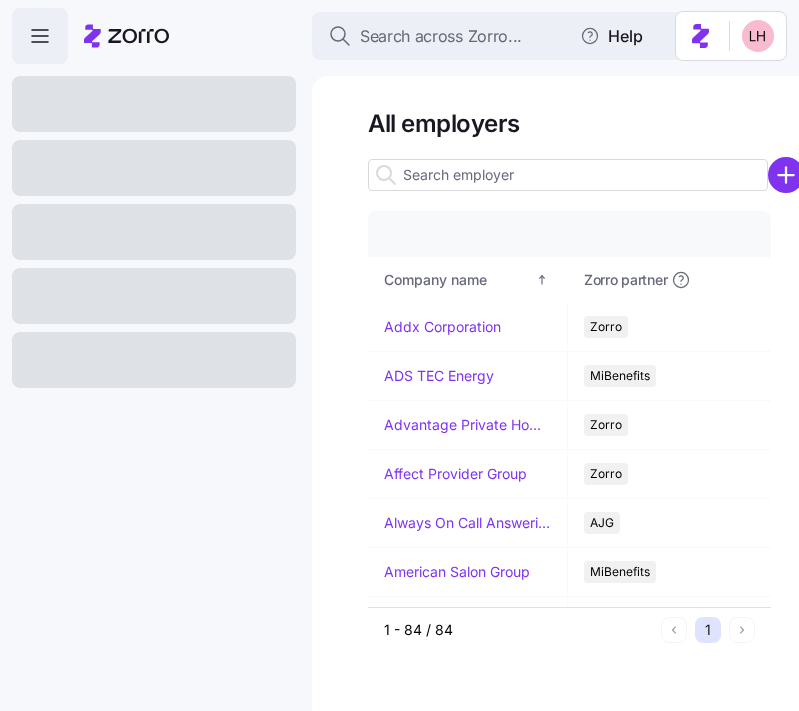 click at bounding box center (568, 175) 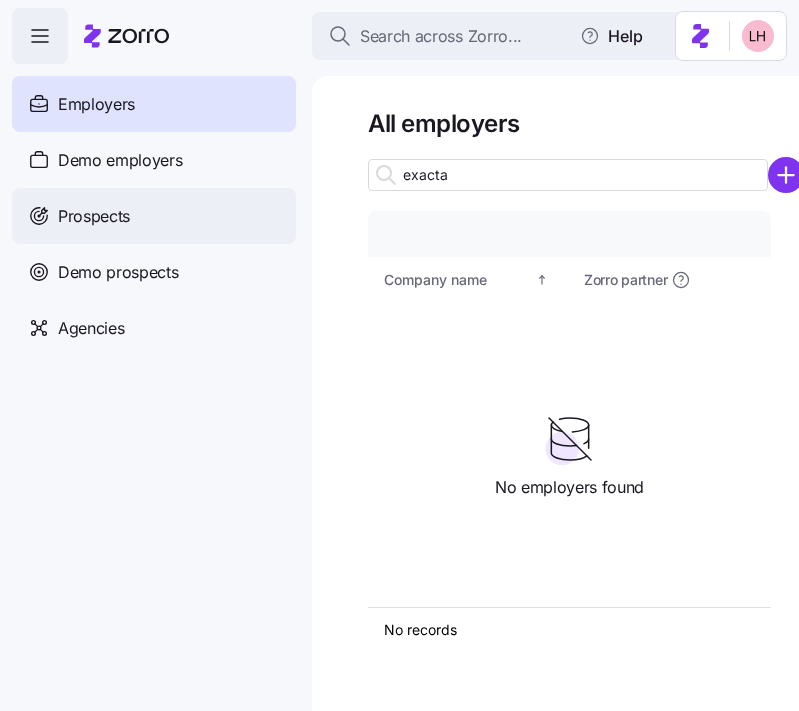 type on "exacta" 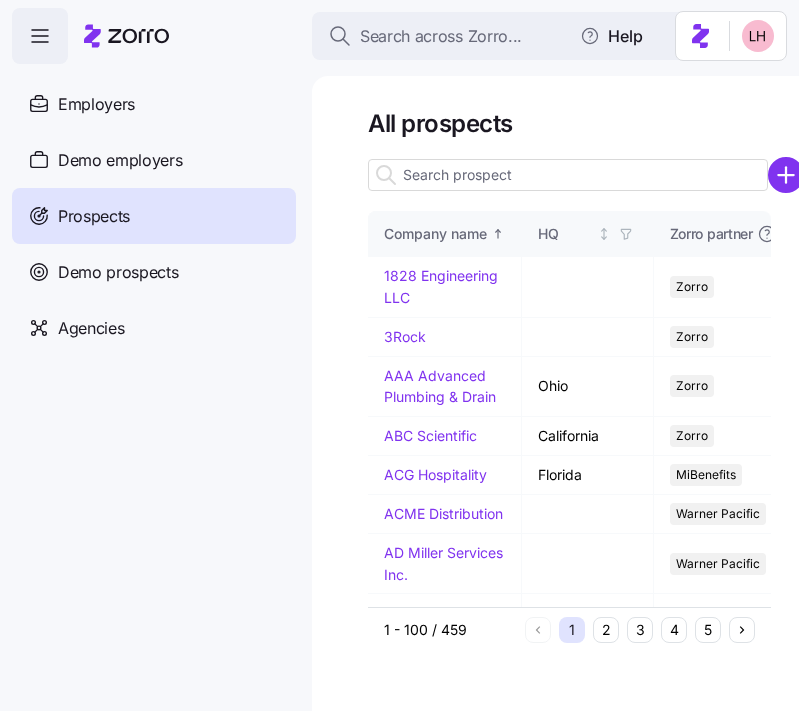 click at bounding box center [568, 175] 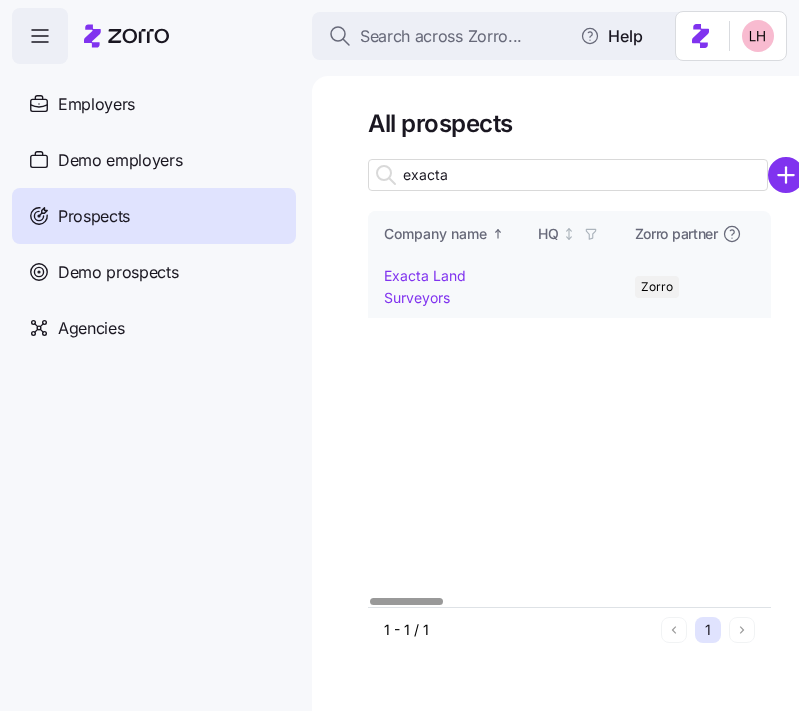 type on "exacta" 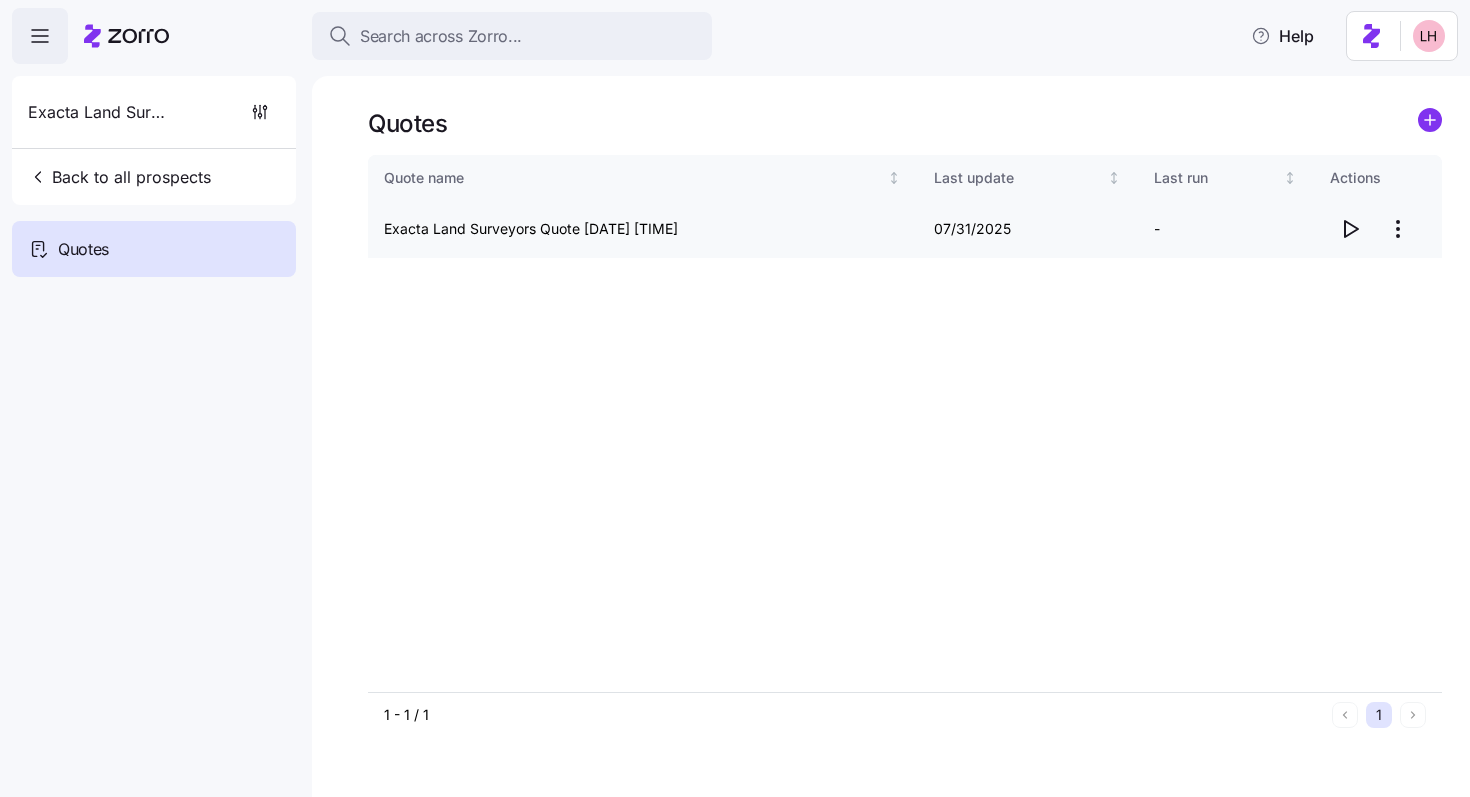 click on "Search across Zorro... Help Exacta Land Surveyors Back to all prospects Quotes Quotes Quote name Last update Last run Actions Exacta Land Surveyors Quote [DATE] [TIME] [DATE] - 1 - 1 / 1 1 Quotes" at bounding box center (735, 392) 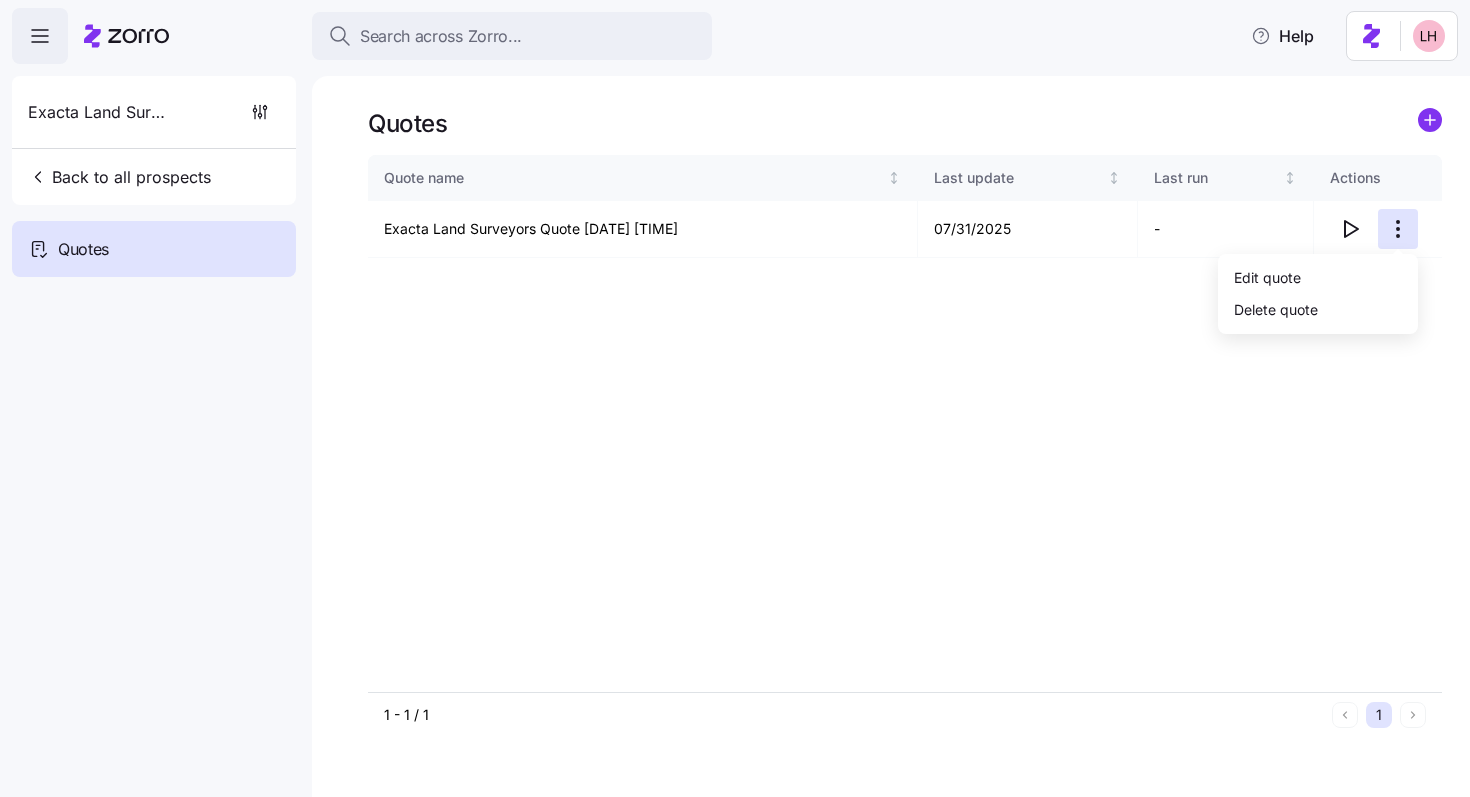 click on "Search across Zorro... Help Exacta Land Surveyors Back to all prospects Quotes Quotes Quote name Last update Last run Actions Exacta Land Surveyors Quote [DATE] [TIME] [DATE] - 1 - 1 / 1 1 Quotes Edit quote Delete quote" at bounding box center (735, 392) 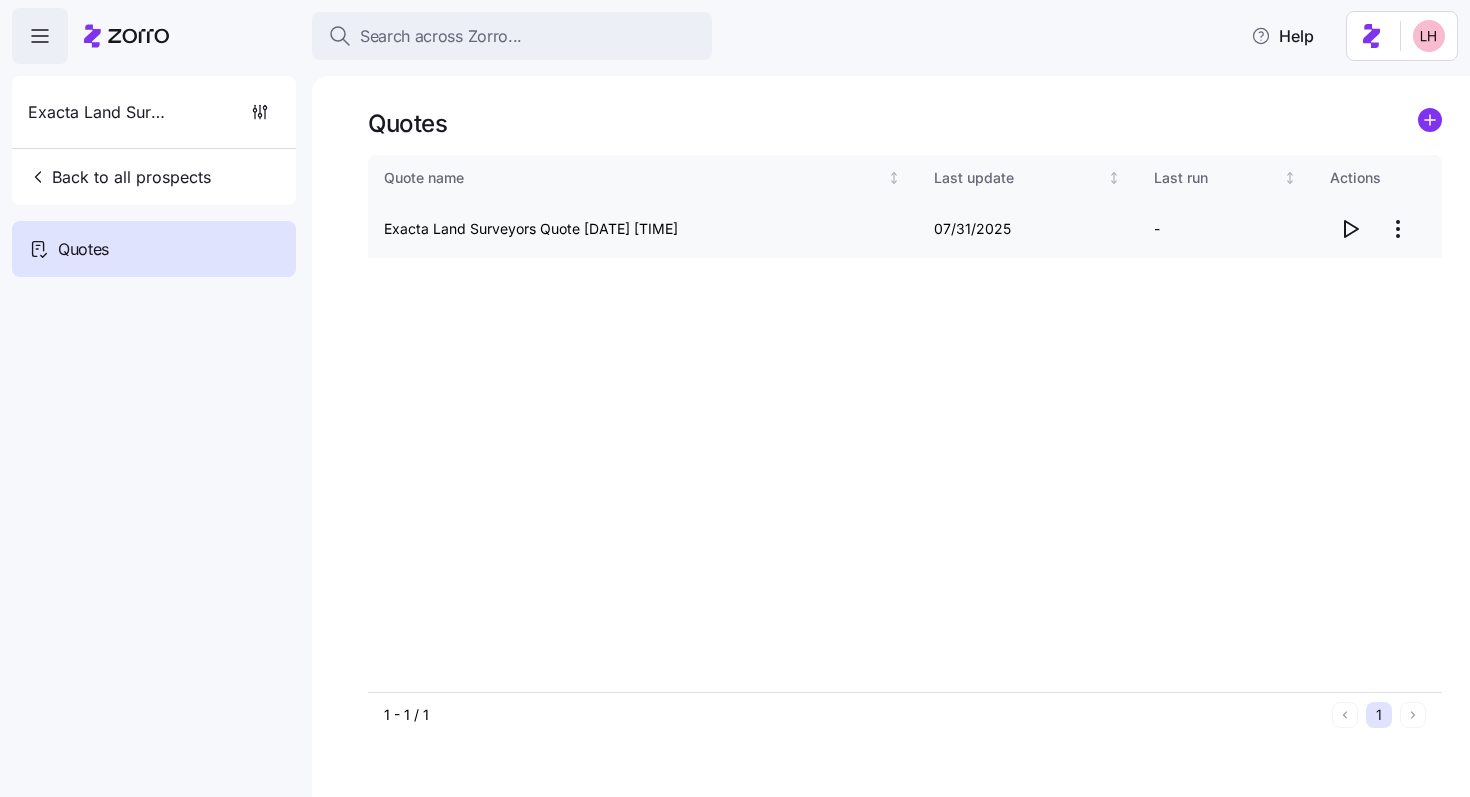click 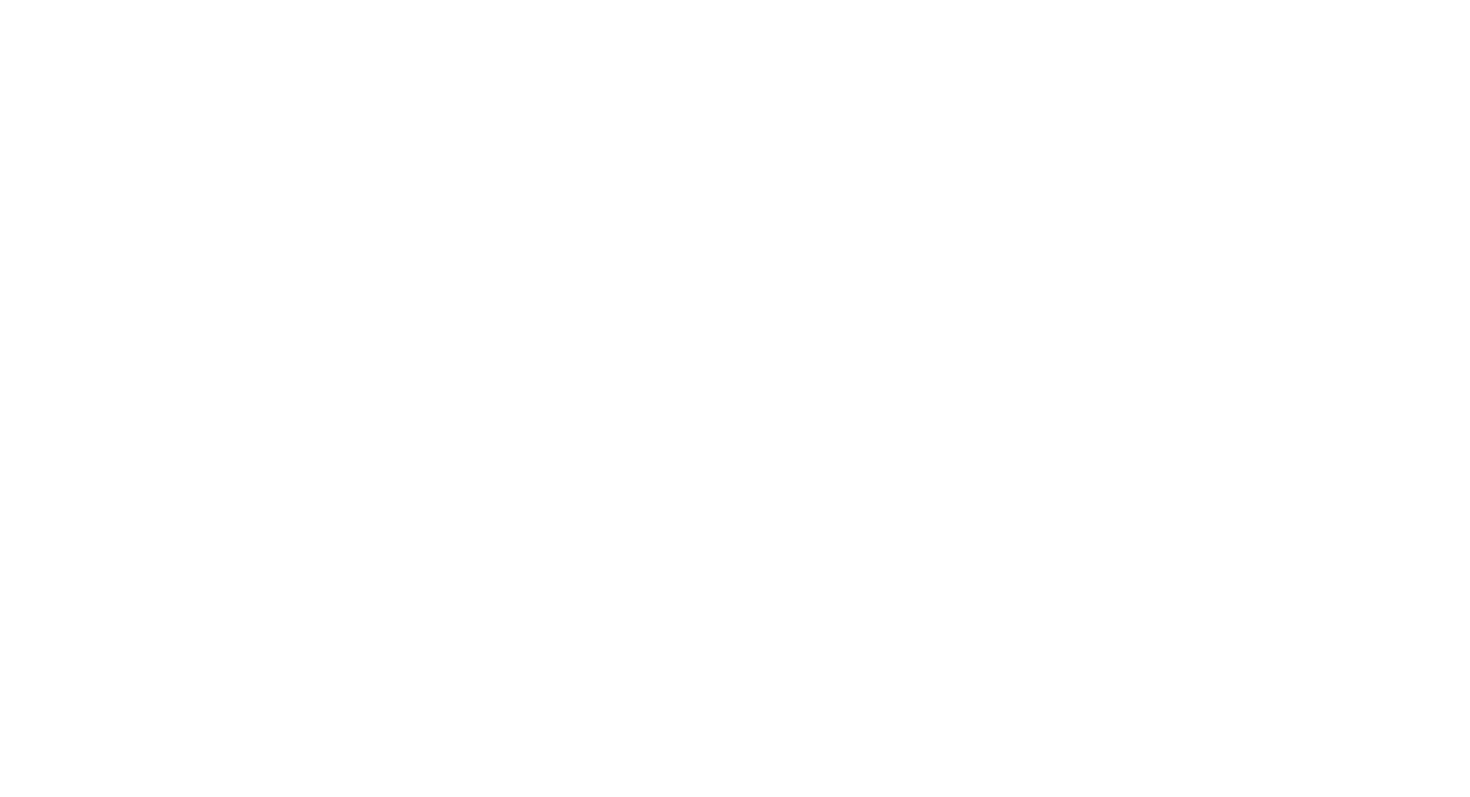 scroll, scrollTop: 0, scrollLeft: 0, axis: both 